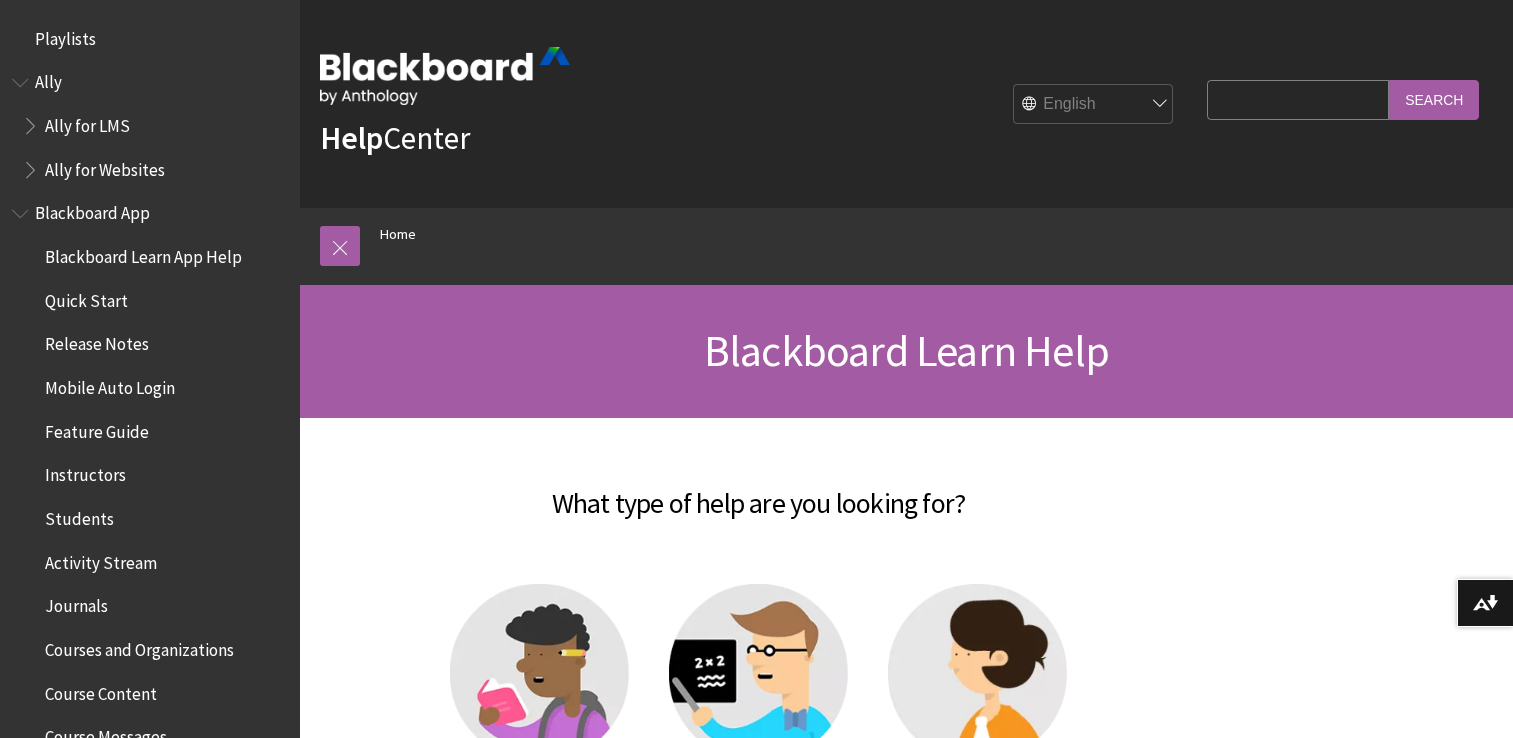 scroll, scrollTop: 0, scrollLeft: 0, axis: both 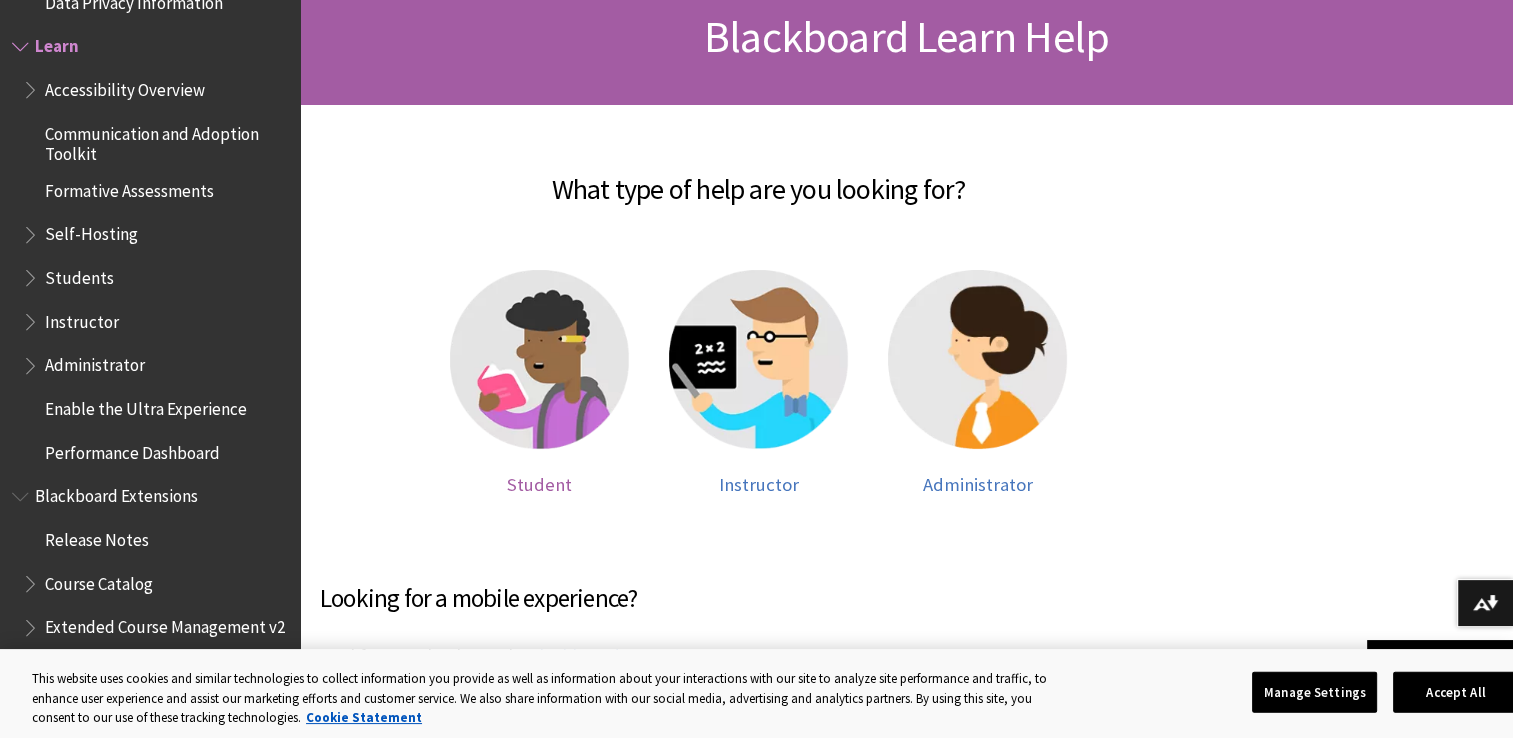 click at bounding box center [539, 359] 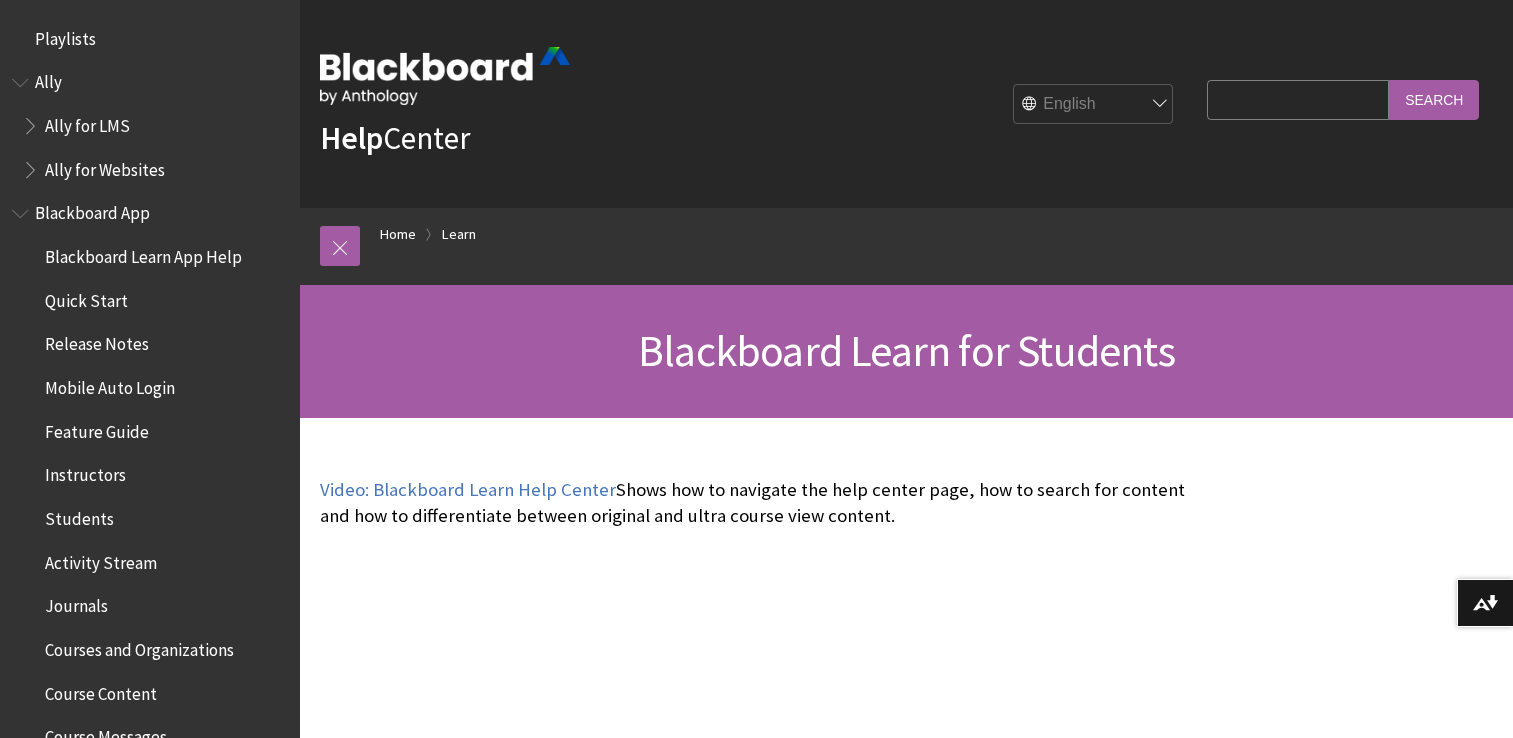 scroll, scrollTop: 0, scrollLeft: 0, axis: both 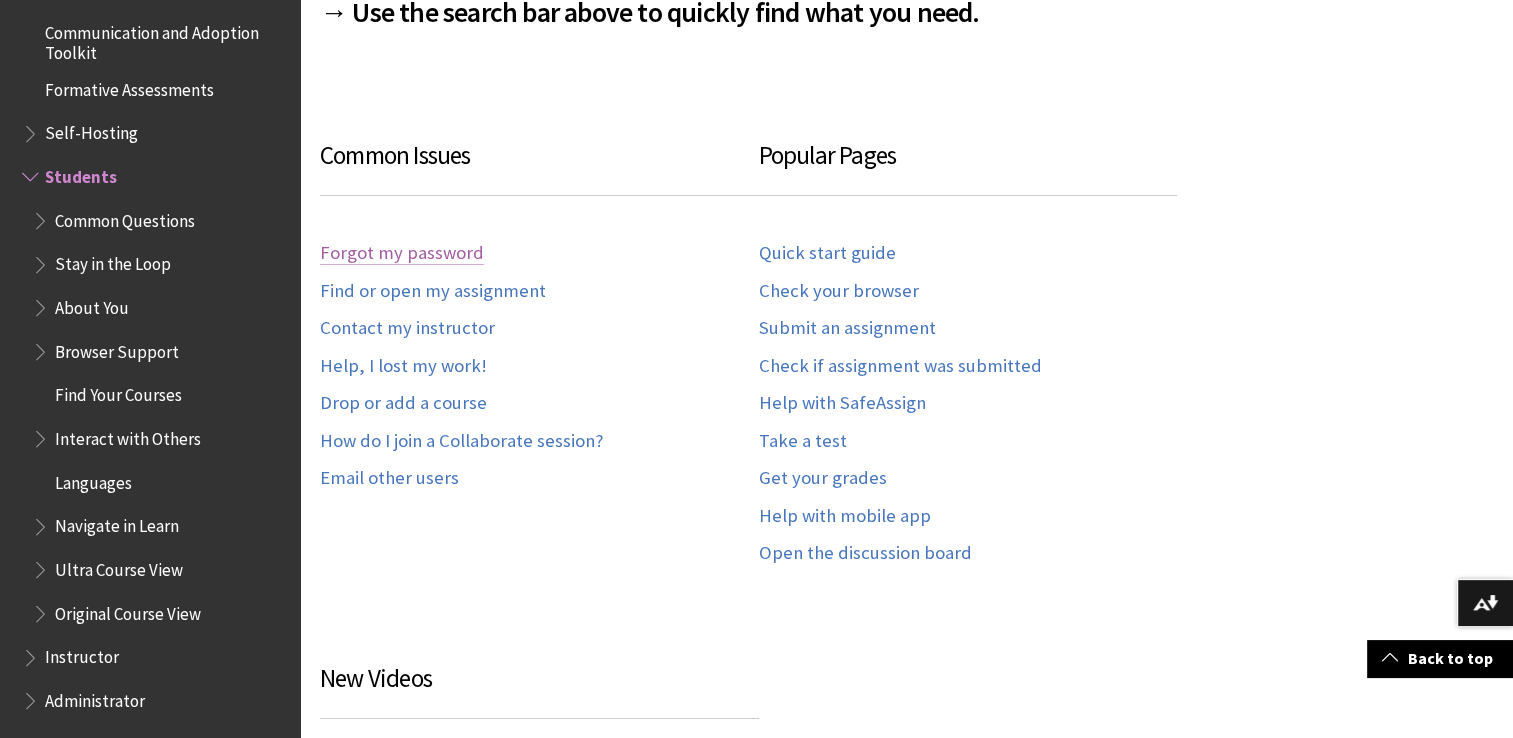 click on "Forgot my password" at bounding box center [402, 253] 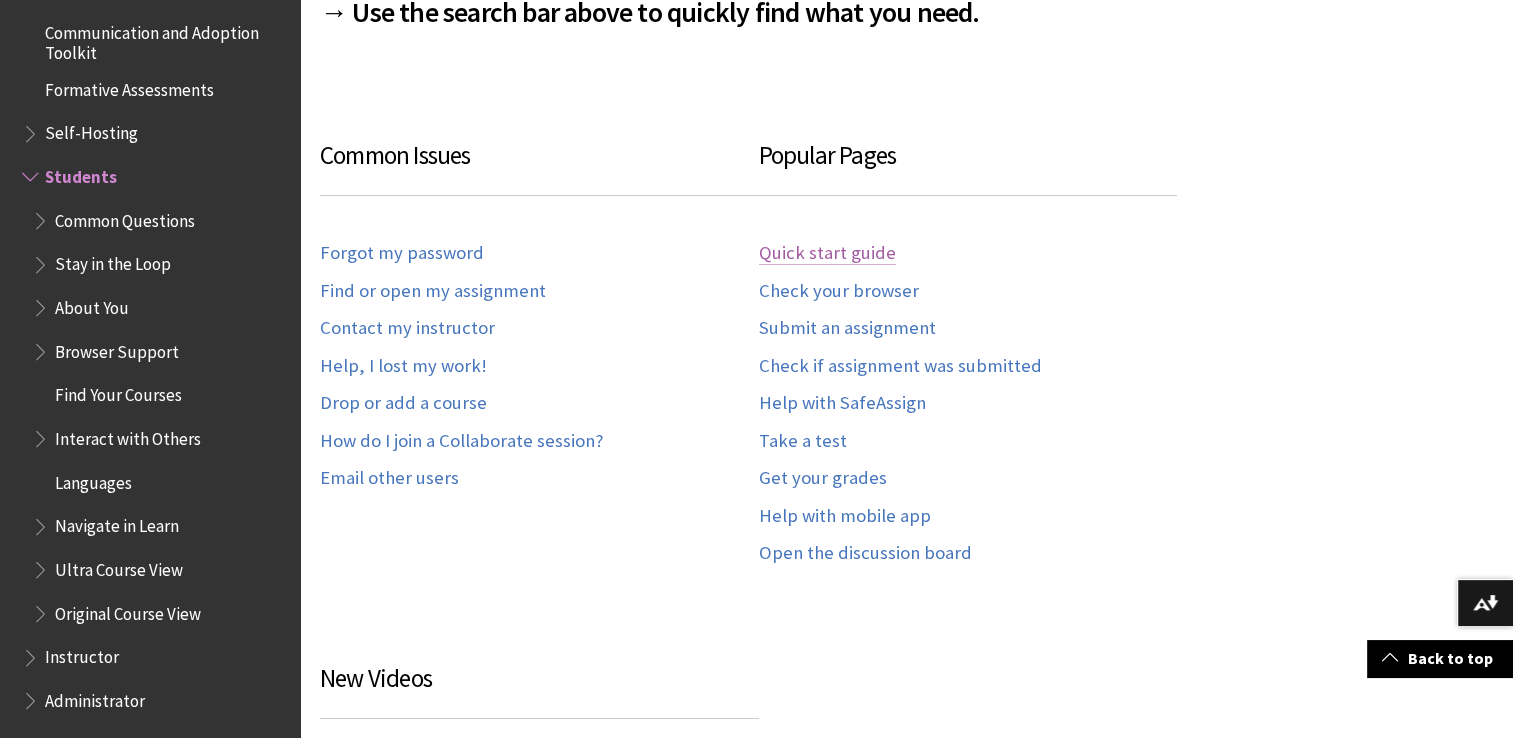 click on "Quick start guide" at bounding box center [827, 253] 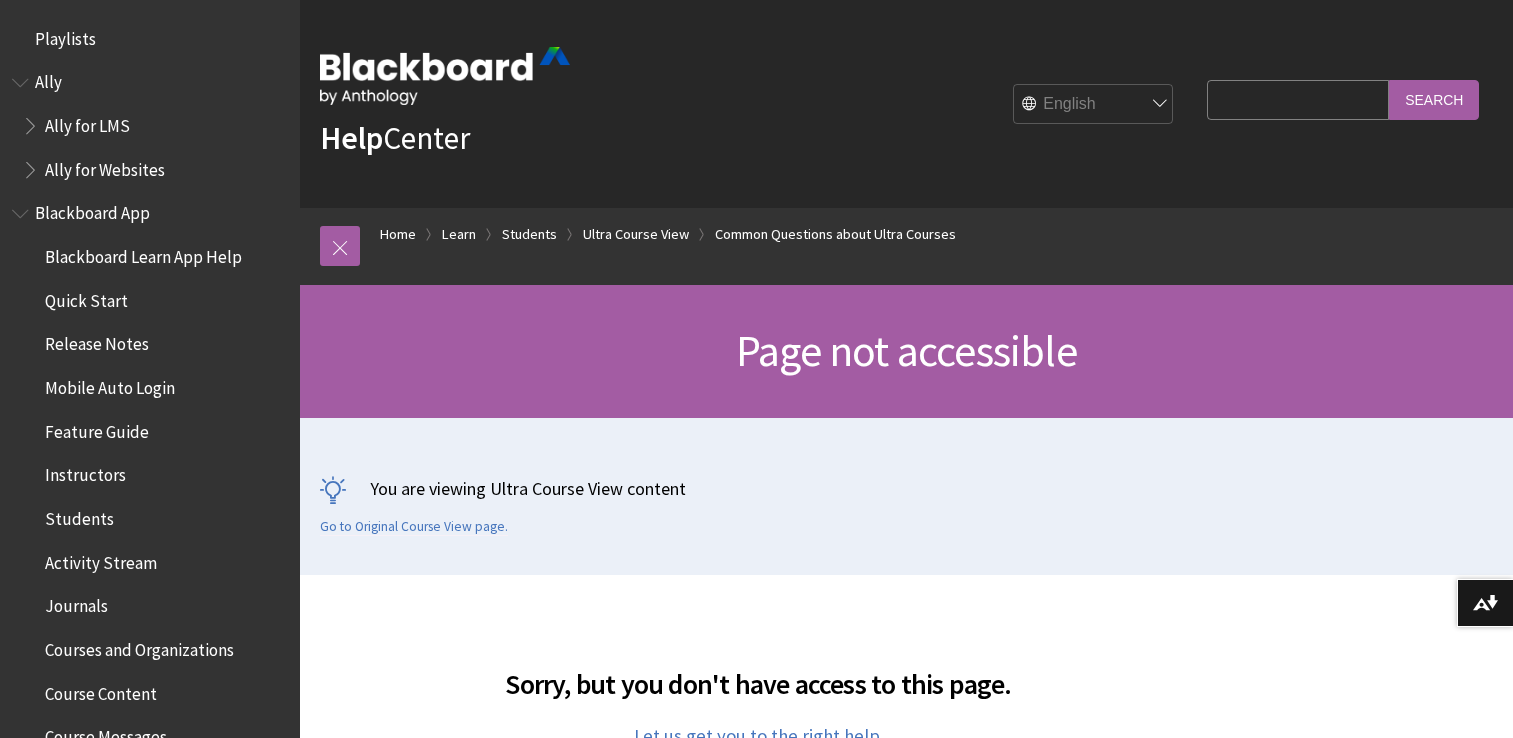 scroll, scrollTop: 0, scrollLeft: 0, axis: both 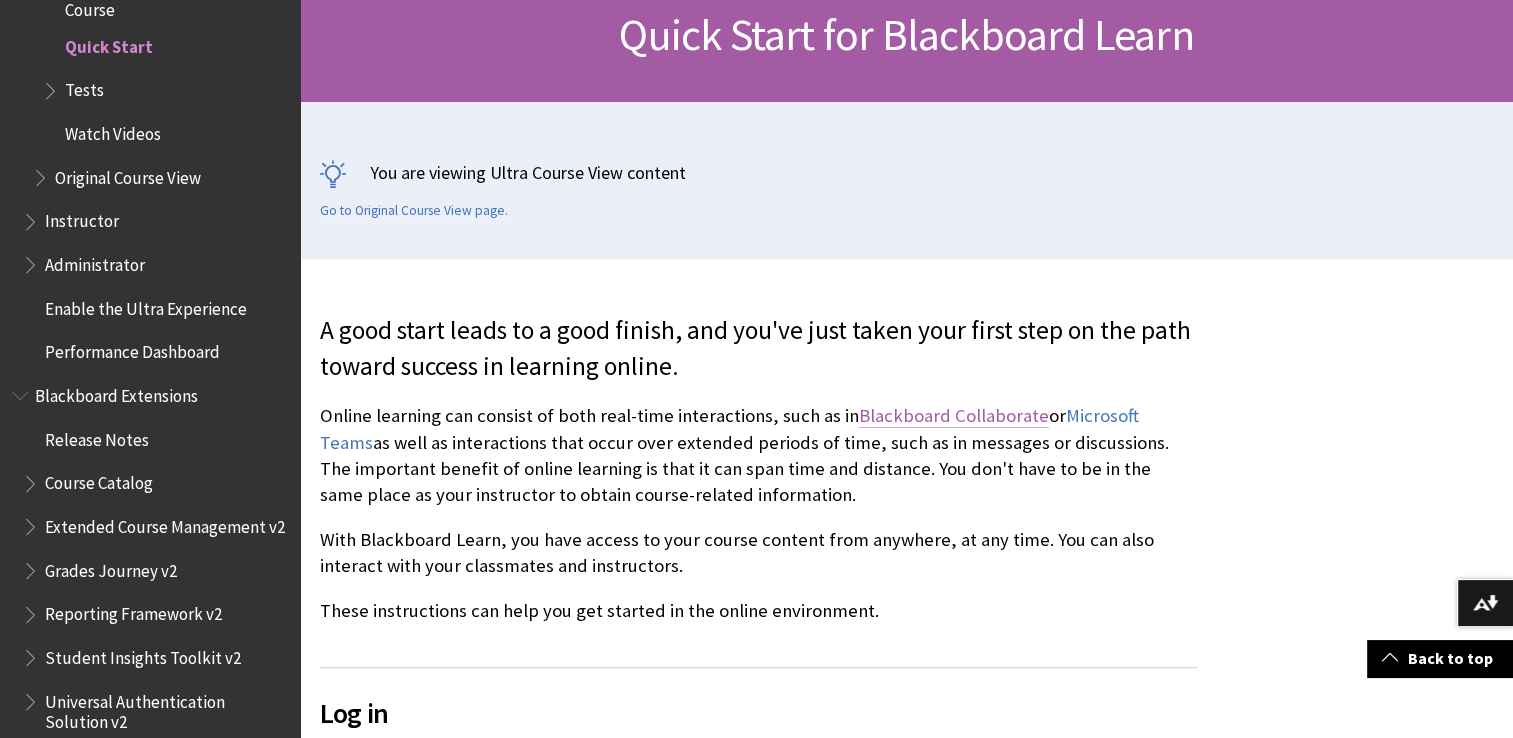 click on "Blackboard Collaborate" at bounding box center [954, 416] 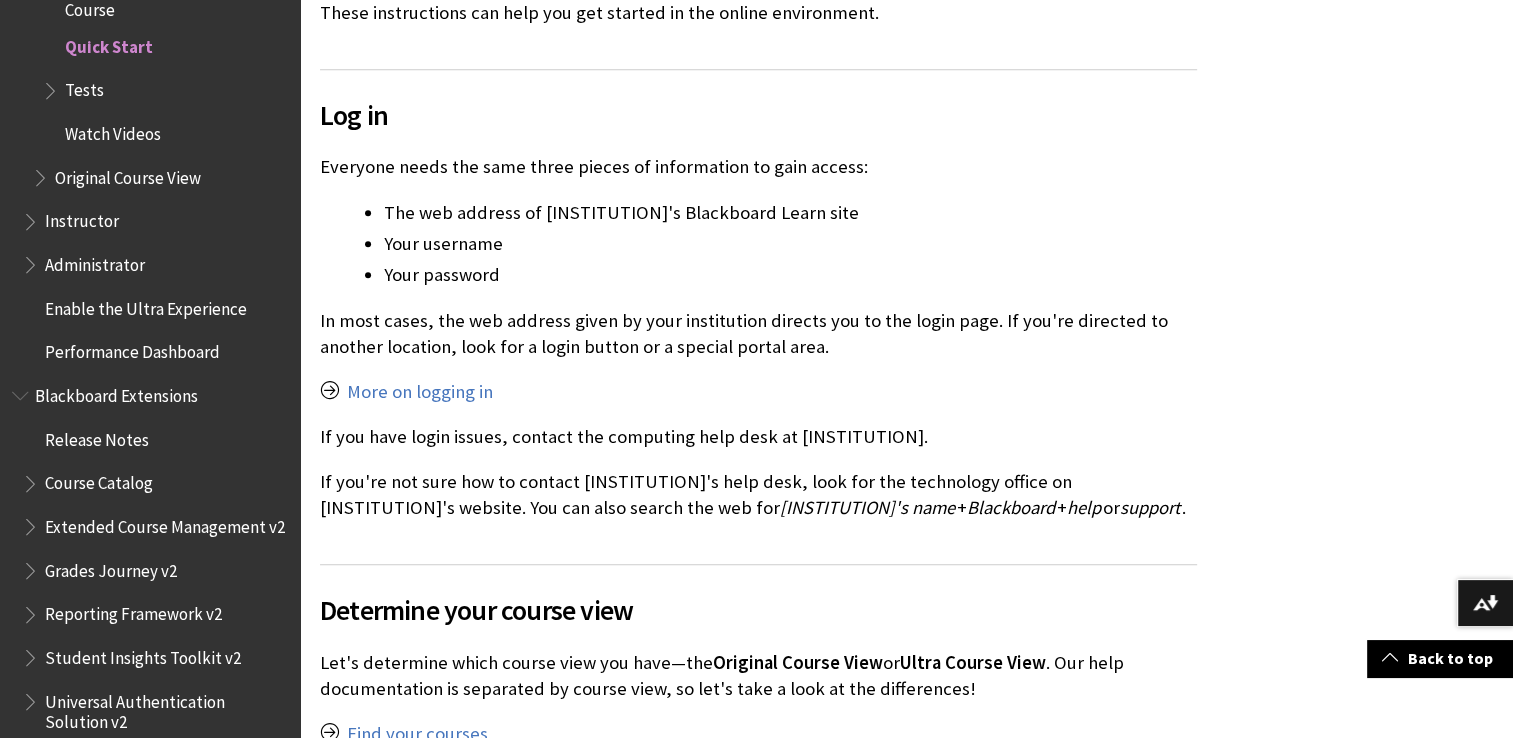 scroll, scrollTop: 923, scrollLeft: 0, axis: vertical 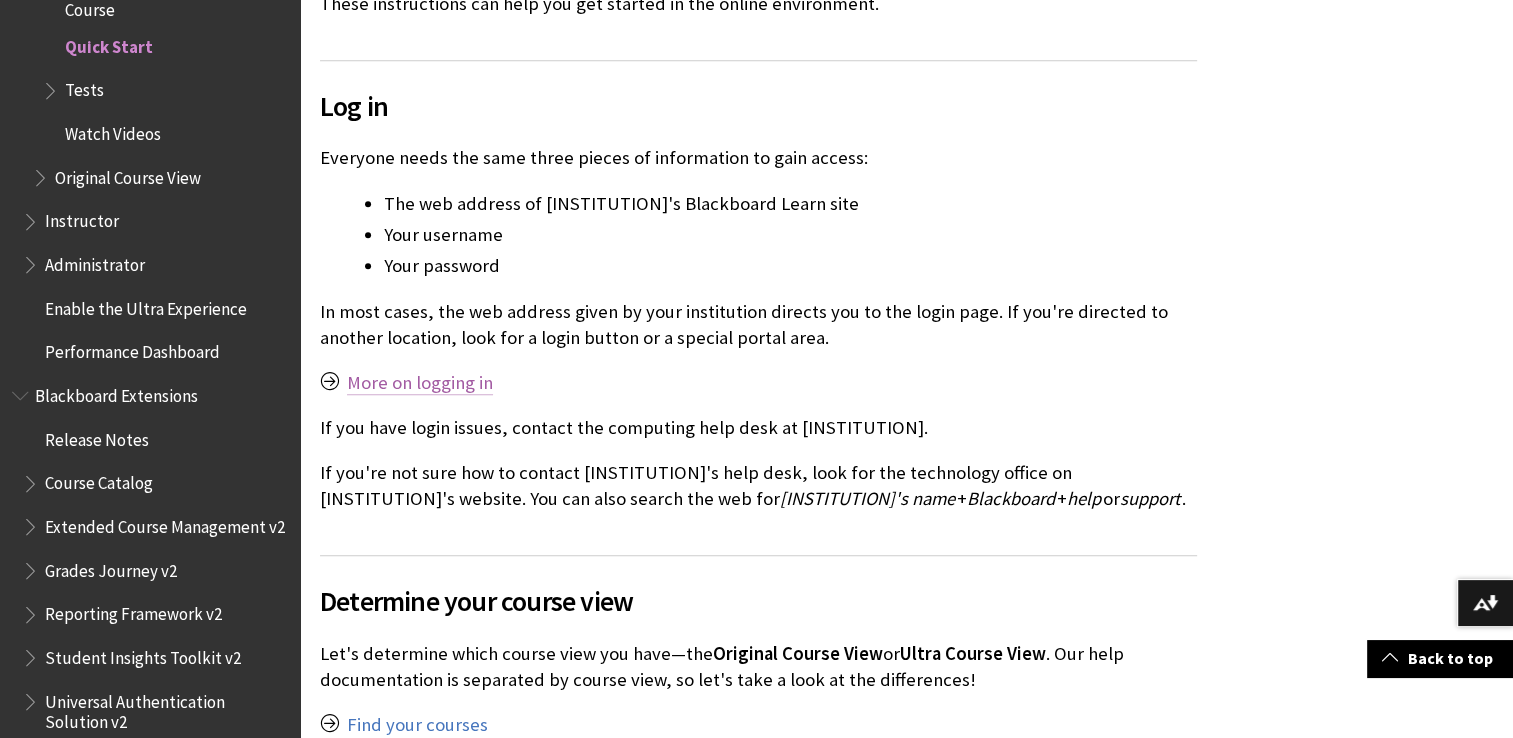 click on "More on logging in" at bounding box center [420, 383] 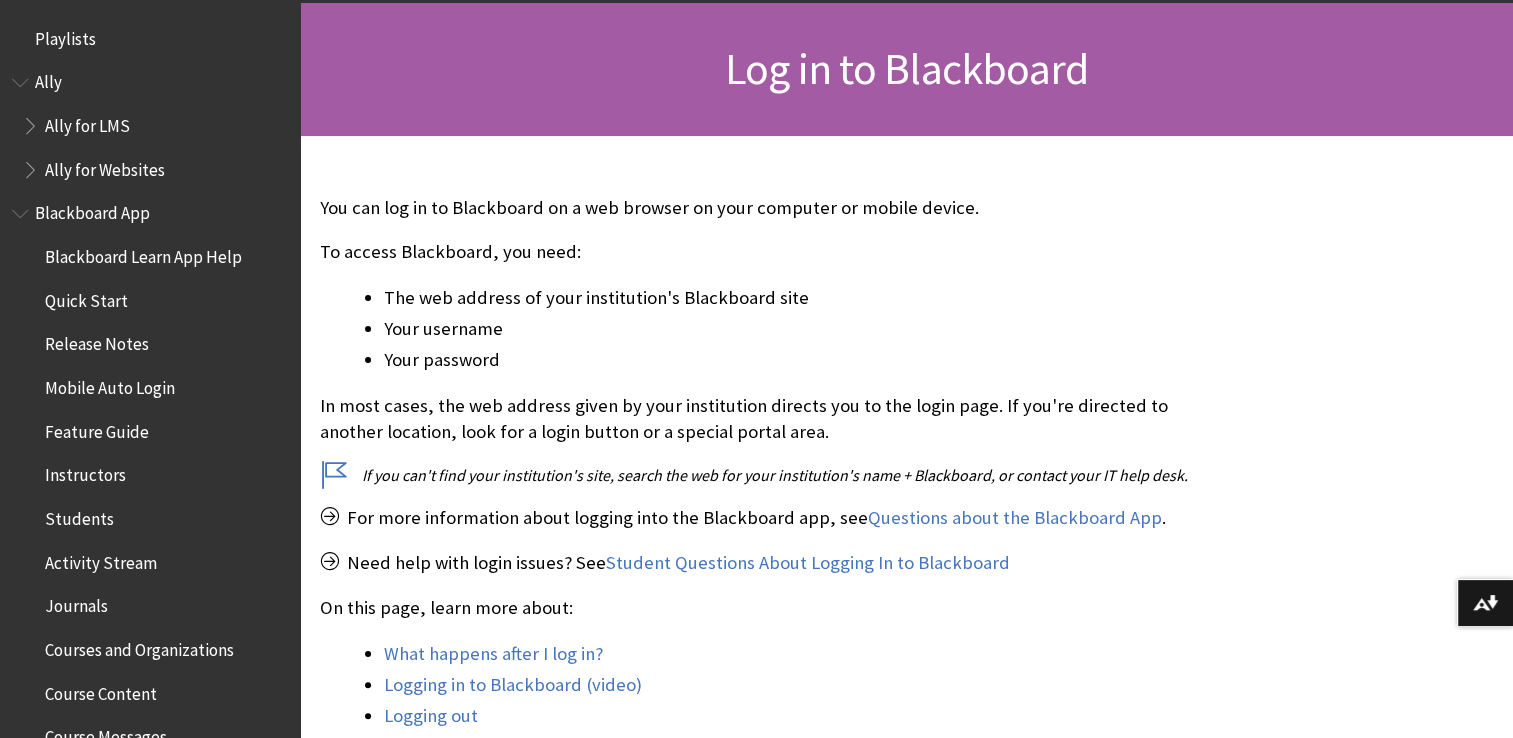 scroll, scrollTop: 360, scrollLeft: 0, axis: vertical 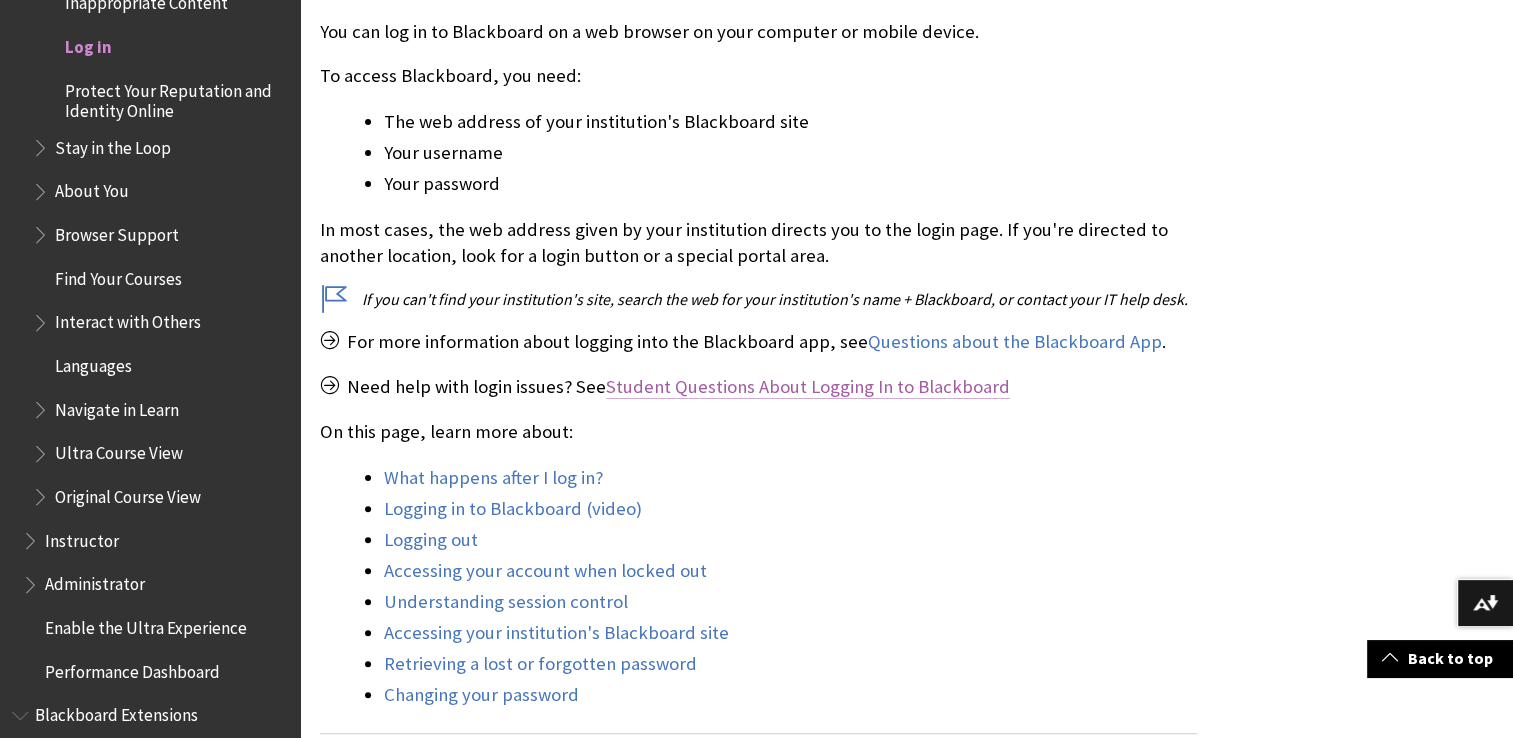 click on "Student Questions About Logging In to Blackboard" at bounding box center [808, 386] 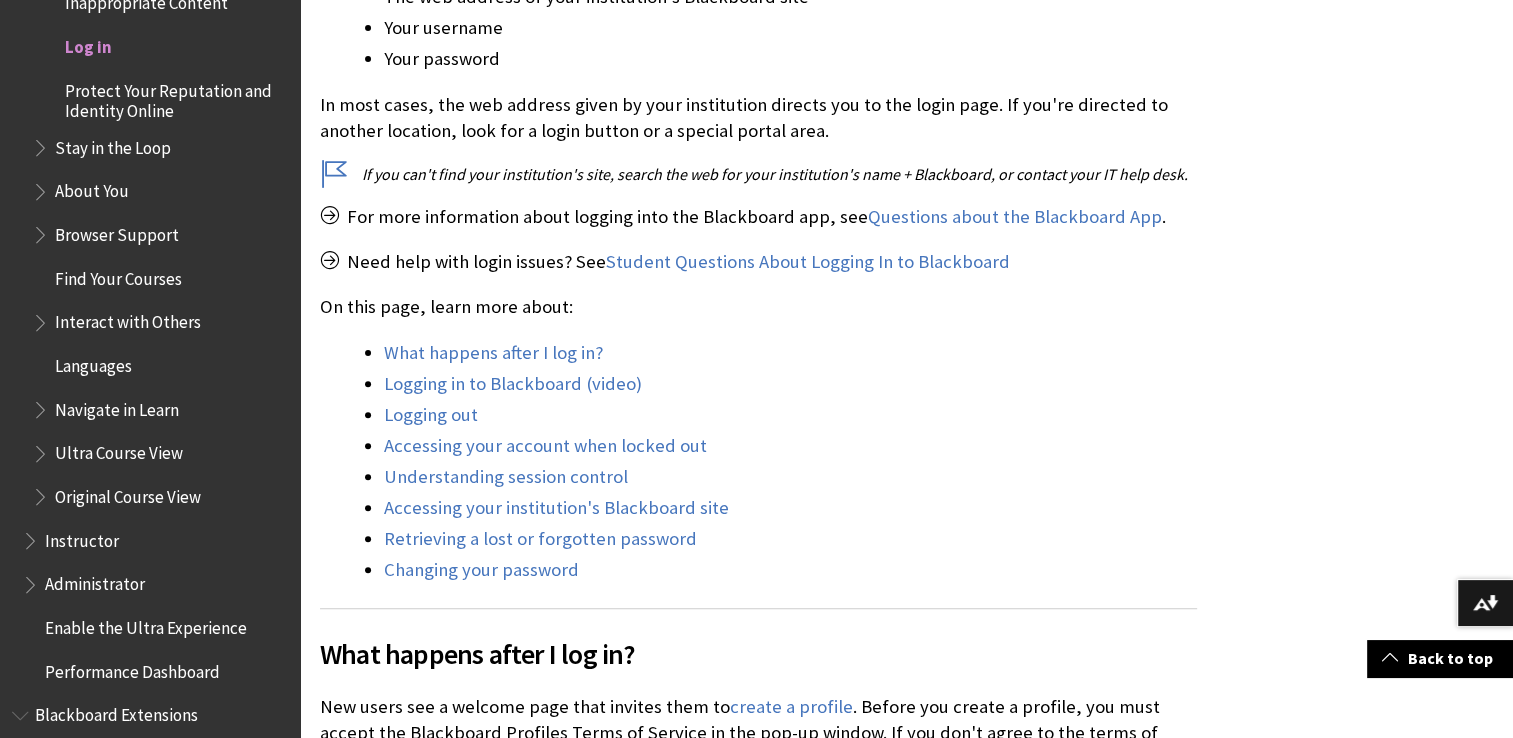 scroll, scrollTop: 630, scrollLeft: 0, axis: vertical 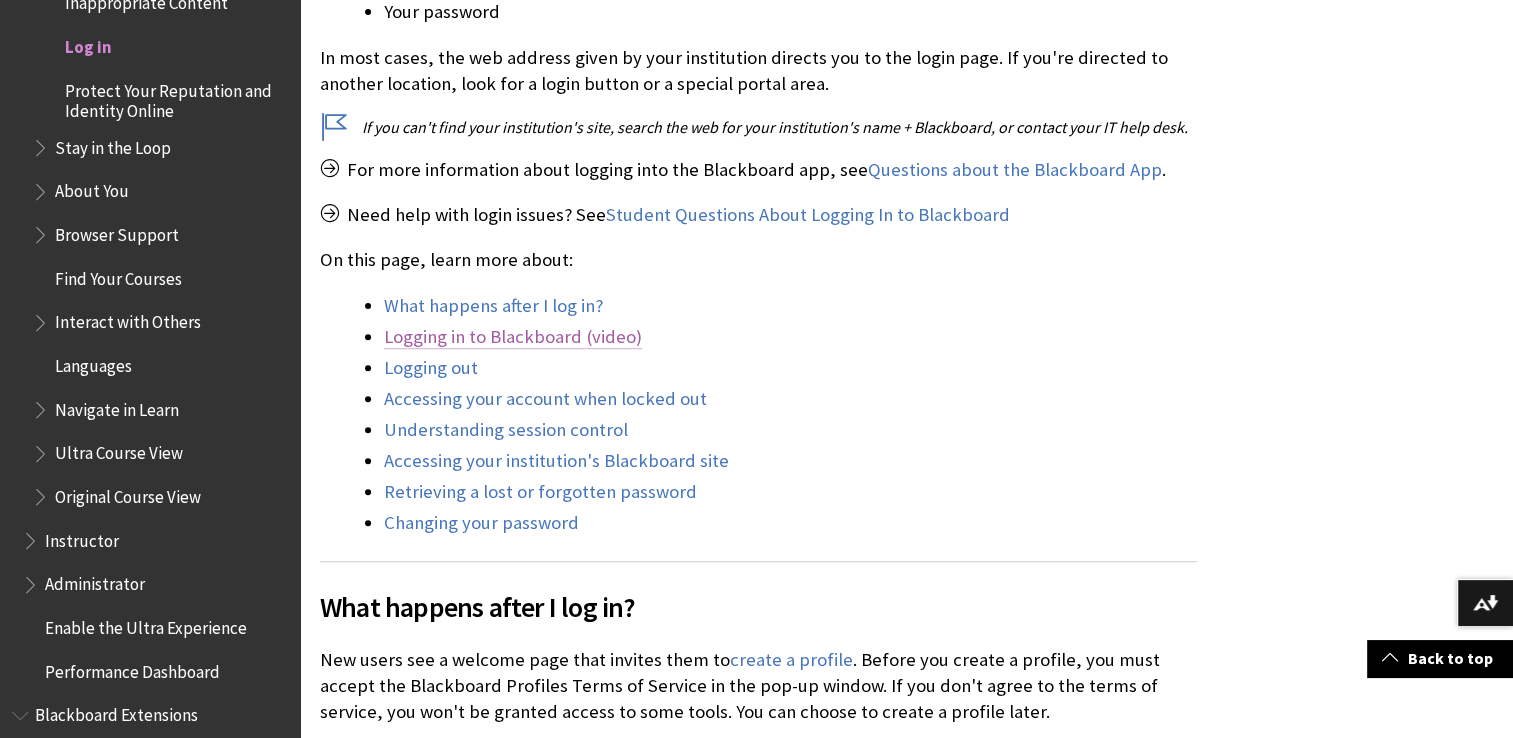 click on "Logging in to Blackboard (video)" at bounding box center (513, 337) 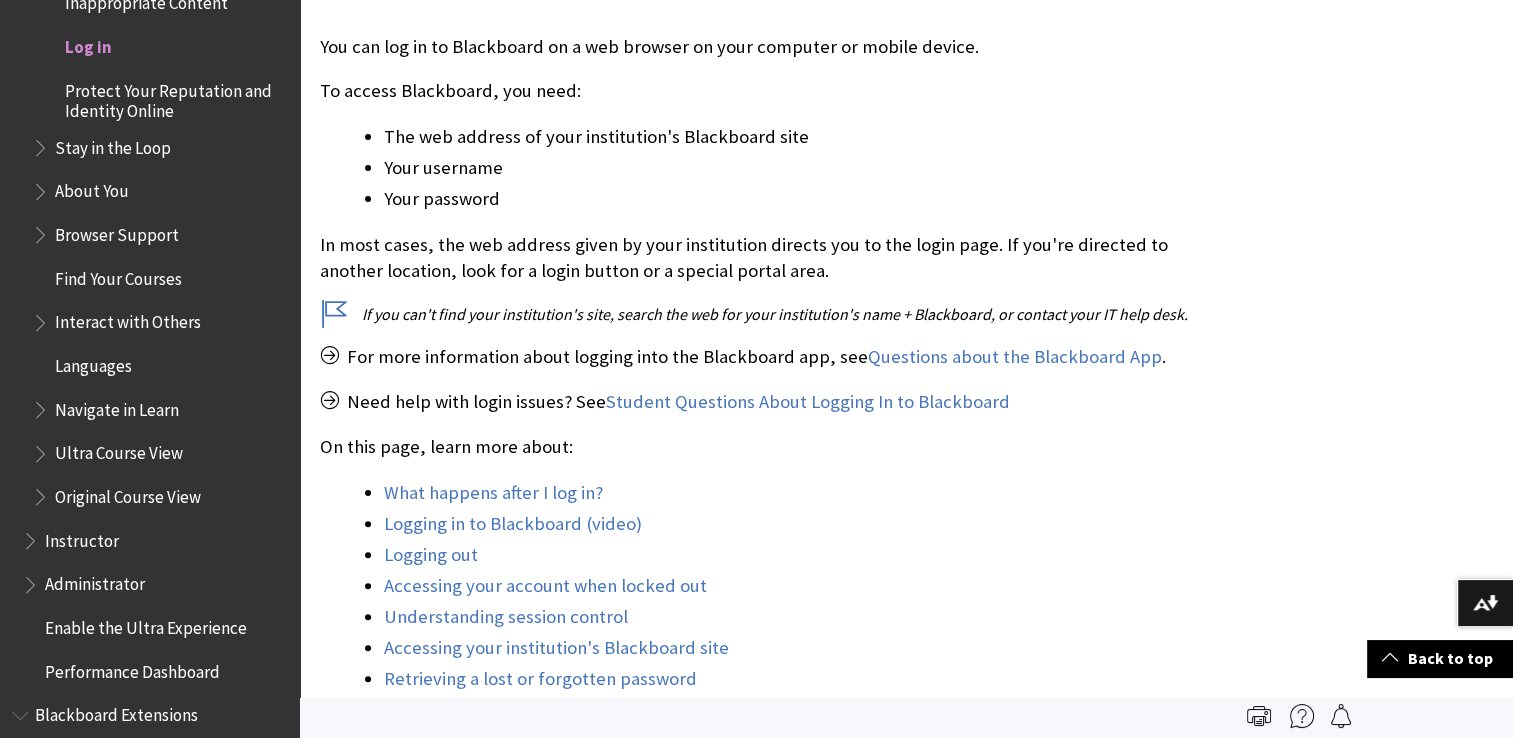 scroll, scrollTop: 0, scrollLeft: 0, axis: both 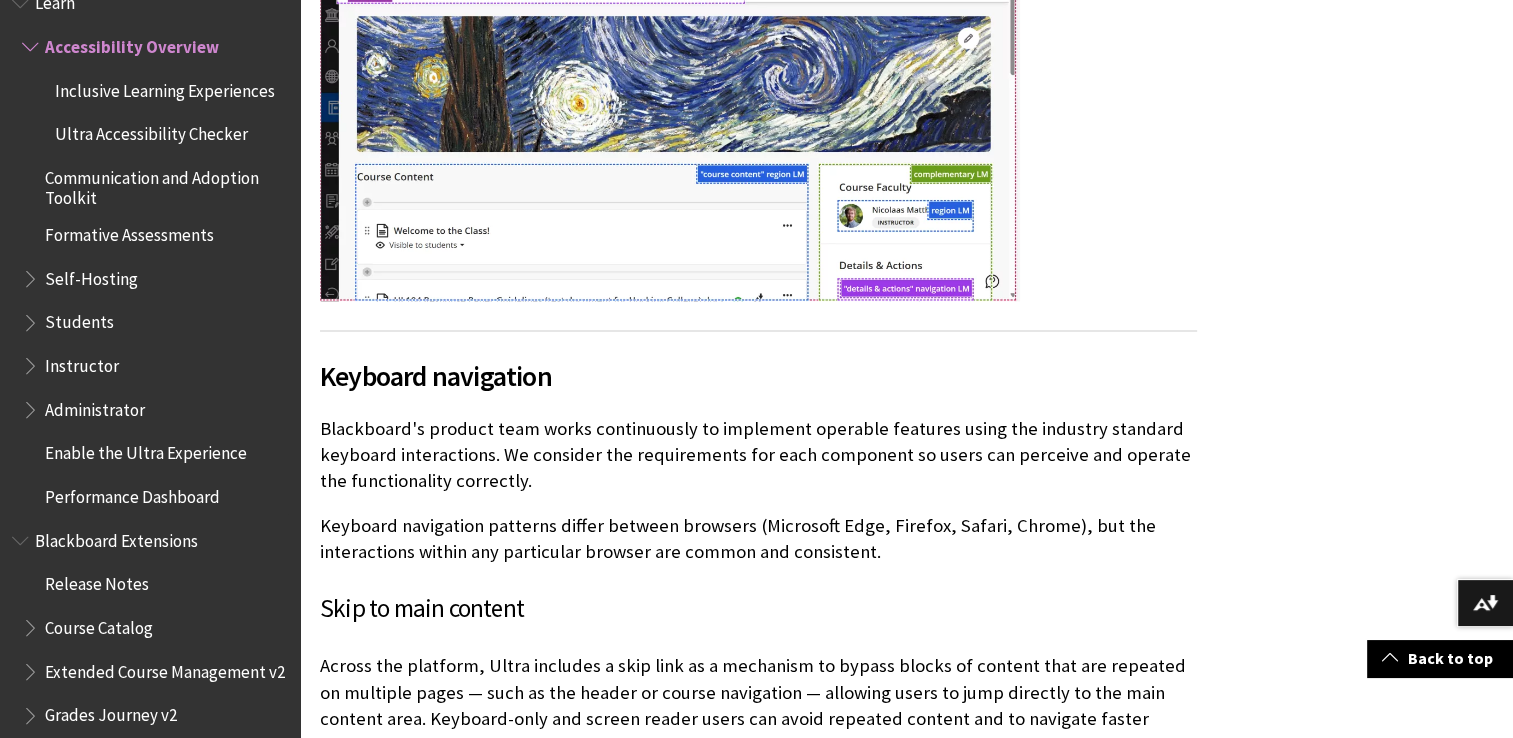 click on "Students" at bounding box center [91, 275] 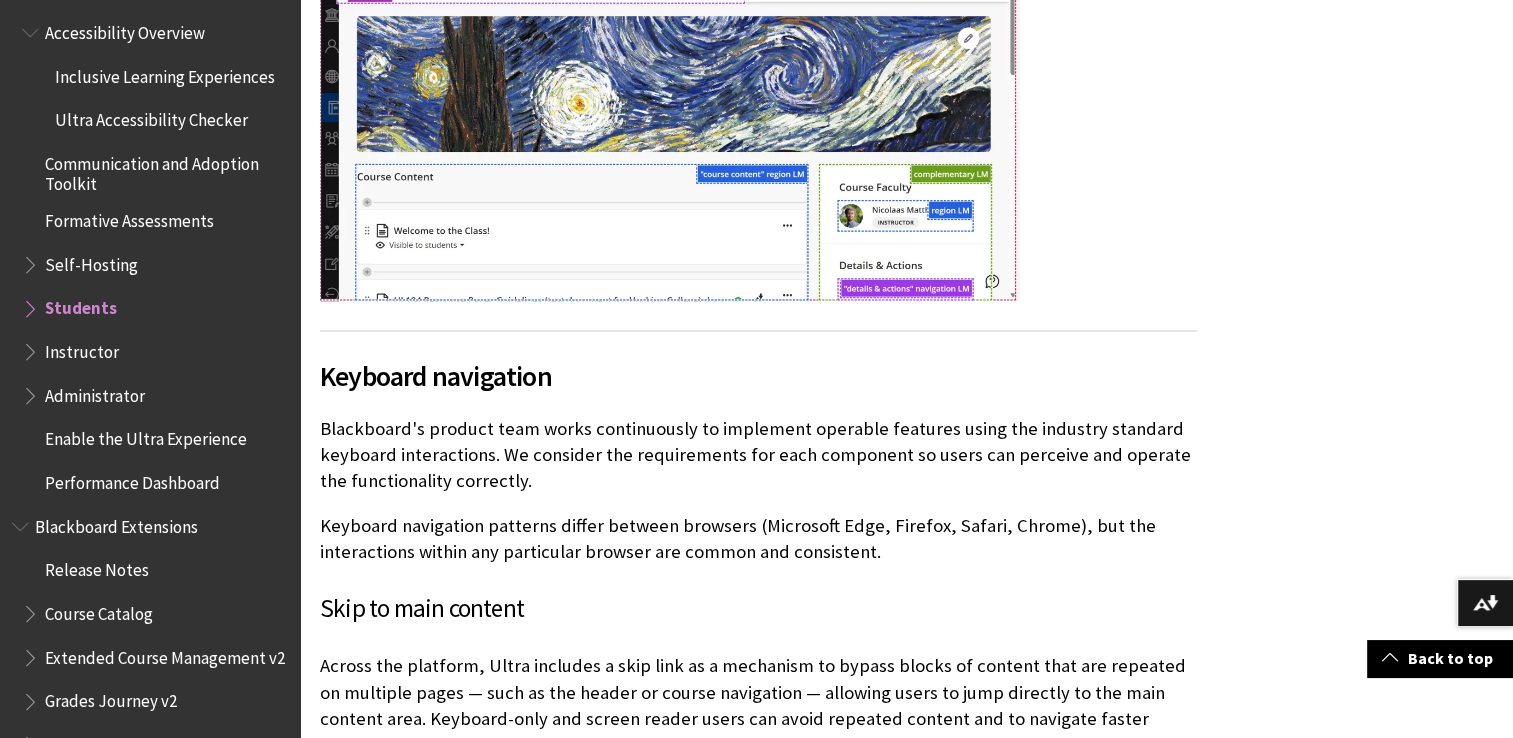 scroll, scrollTop: 1744, scrollLeft: 0, axis: vertical 